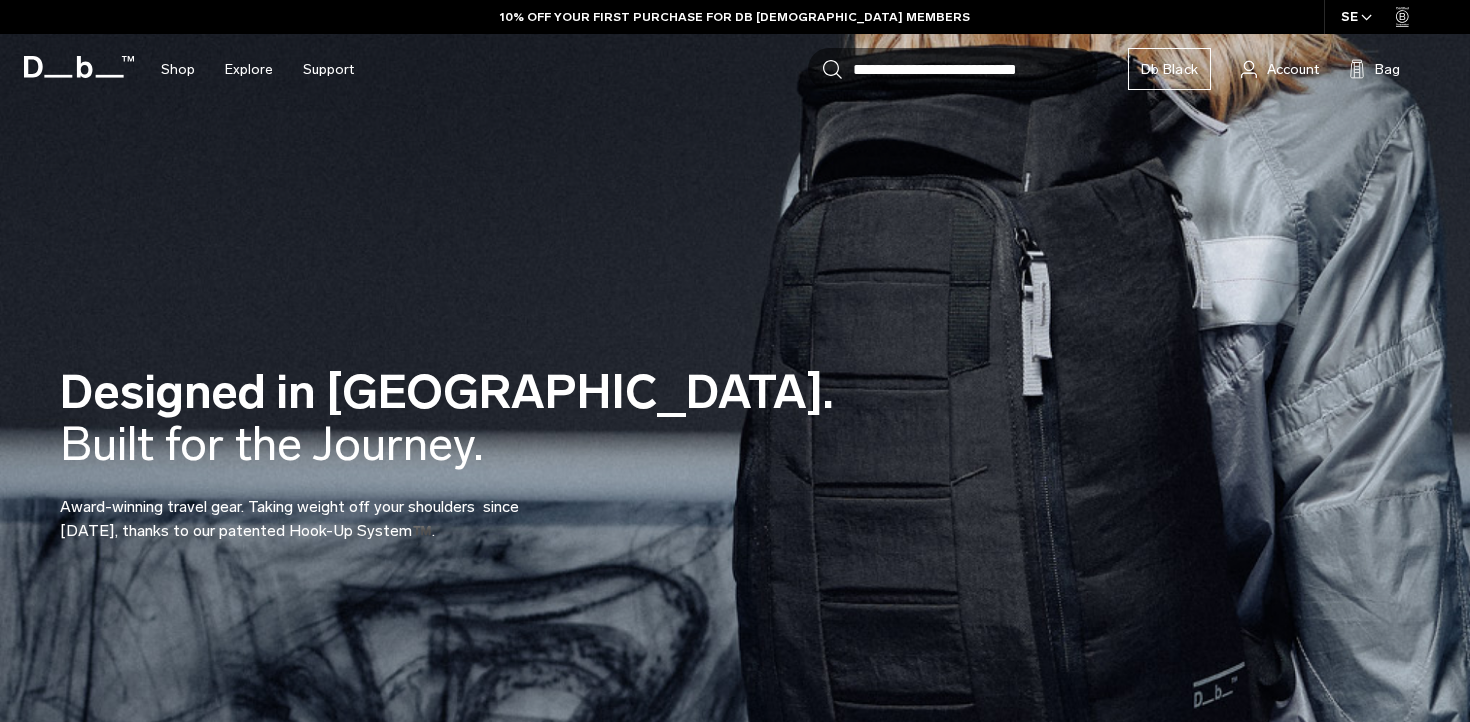 scroll, scrollTop: 0, scrollLeft: 0, axis: both 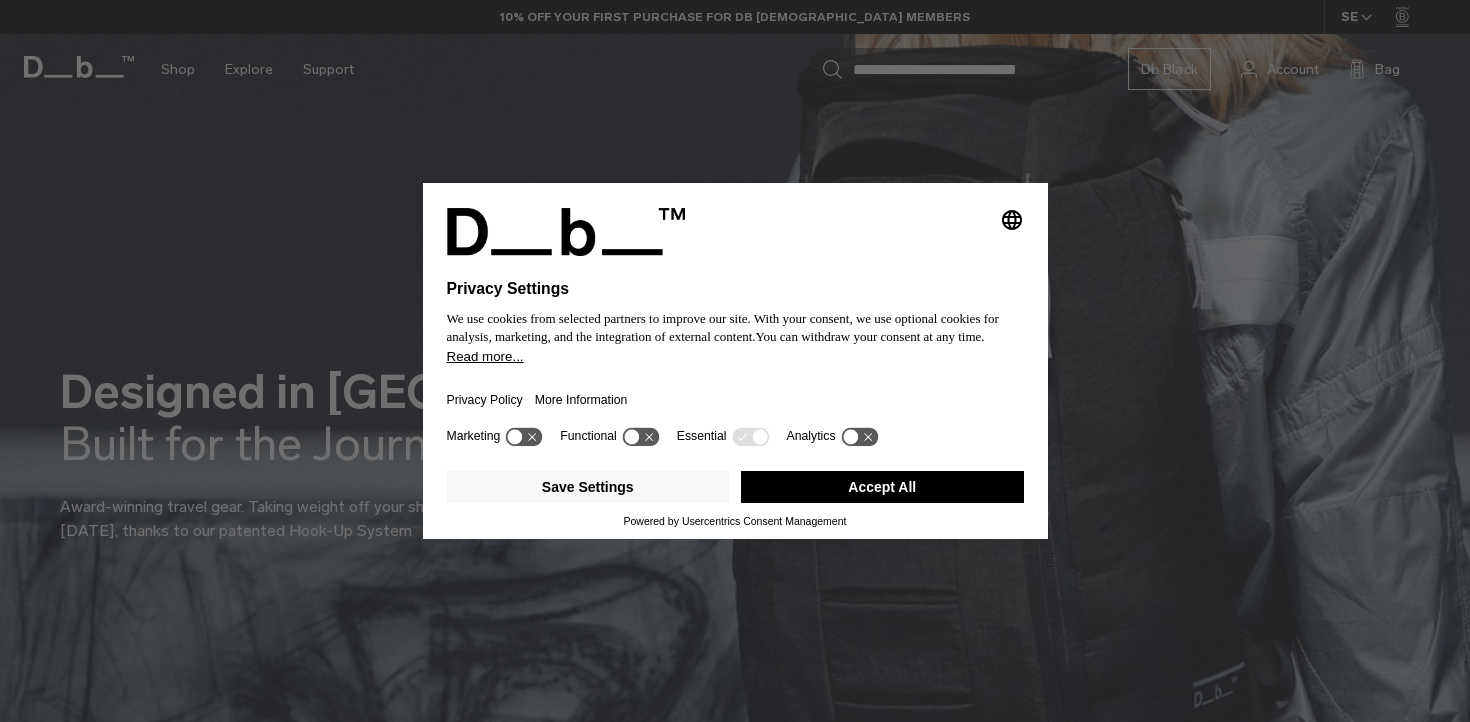 click on "Accept All" at bounding box center [882, 487] 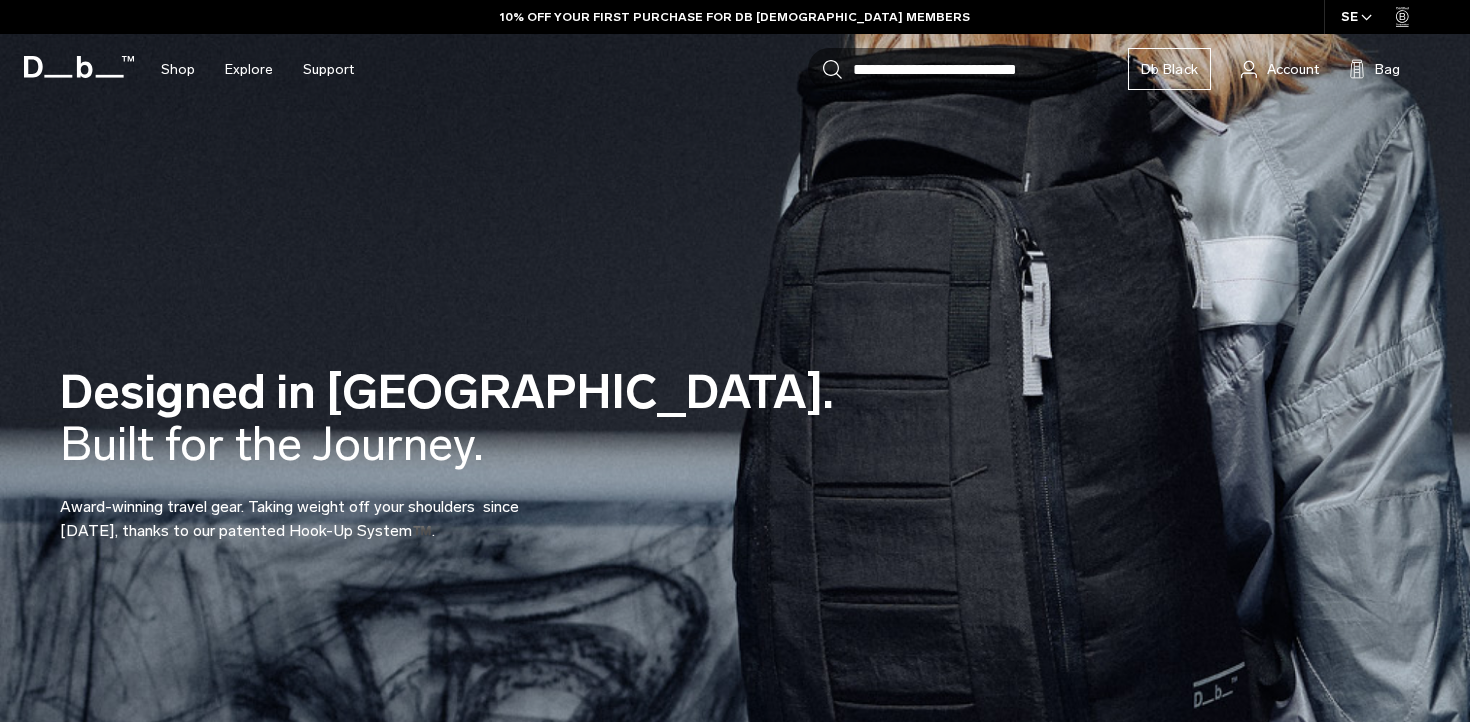 scroll, scrollTop: 0, scrollLeft: 0, axis: both 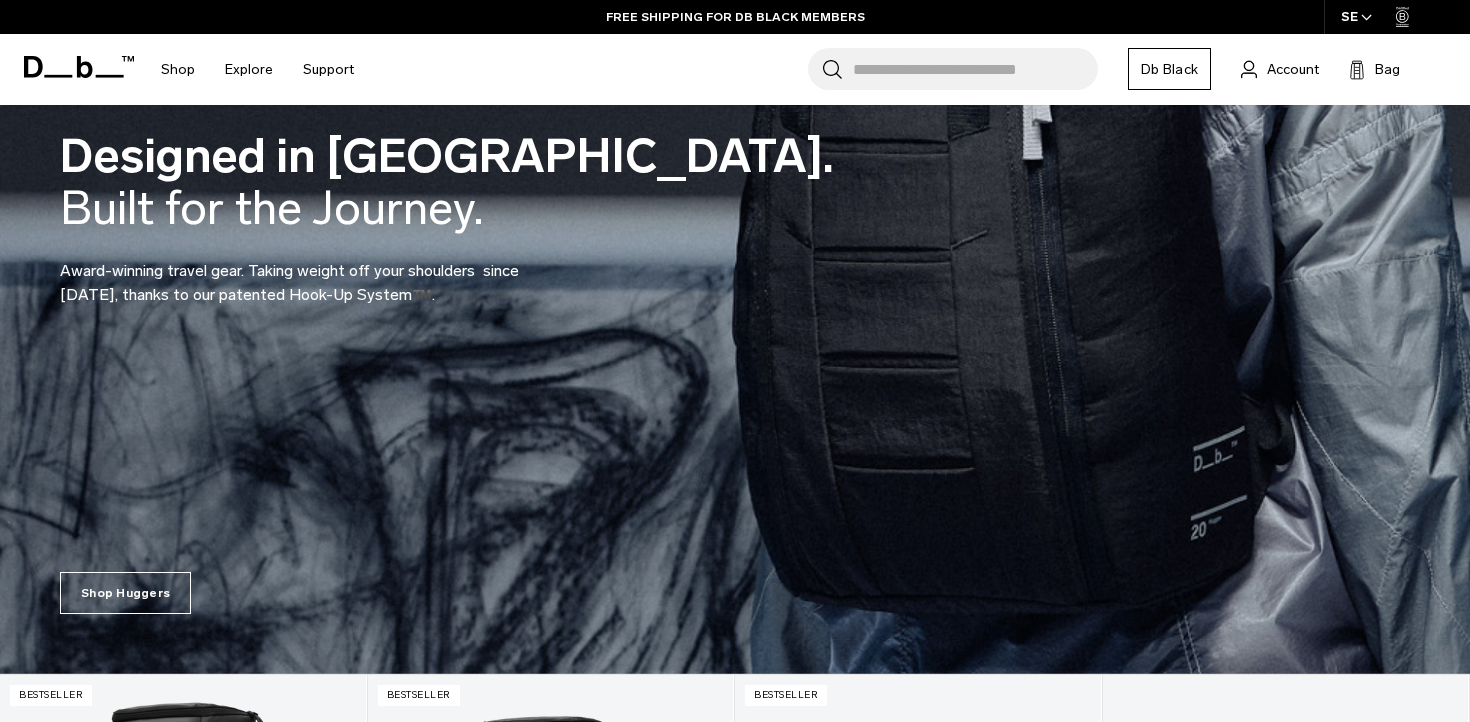 click on "Designed in Scandinavia.  Built for the Journey.
Award-winning travel gear. Taking weight off your shoulders  since 2012, thanks to our patented Hook-Up System™️." at bounding box center [735, 219] 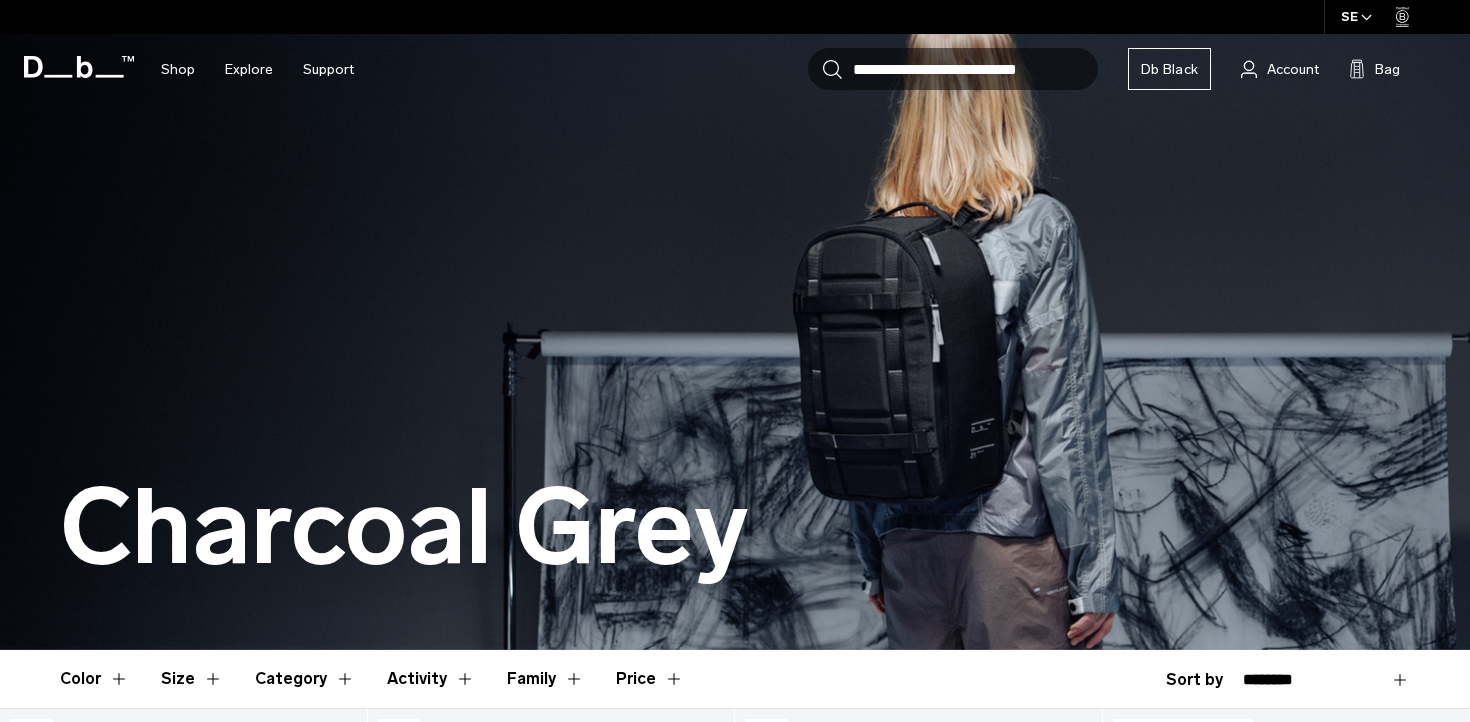 scroll, scrollTop: 0, scrollLeft: 0, axis: both 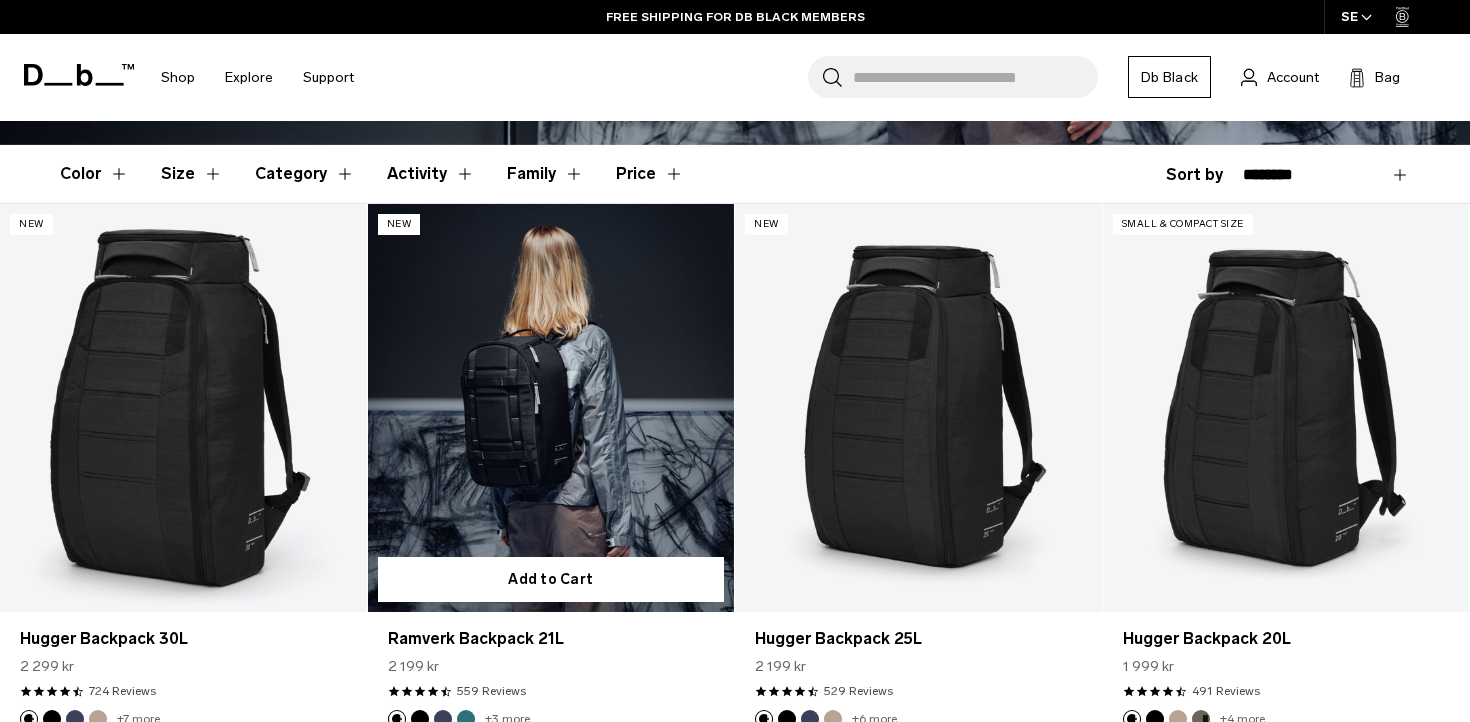 click at bounding box center (551, 407) 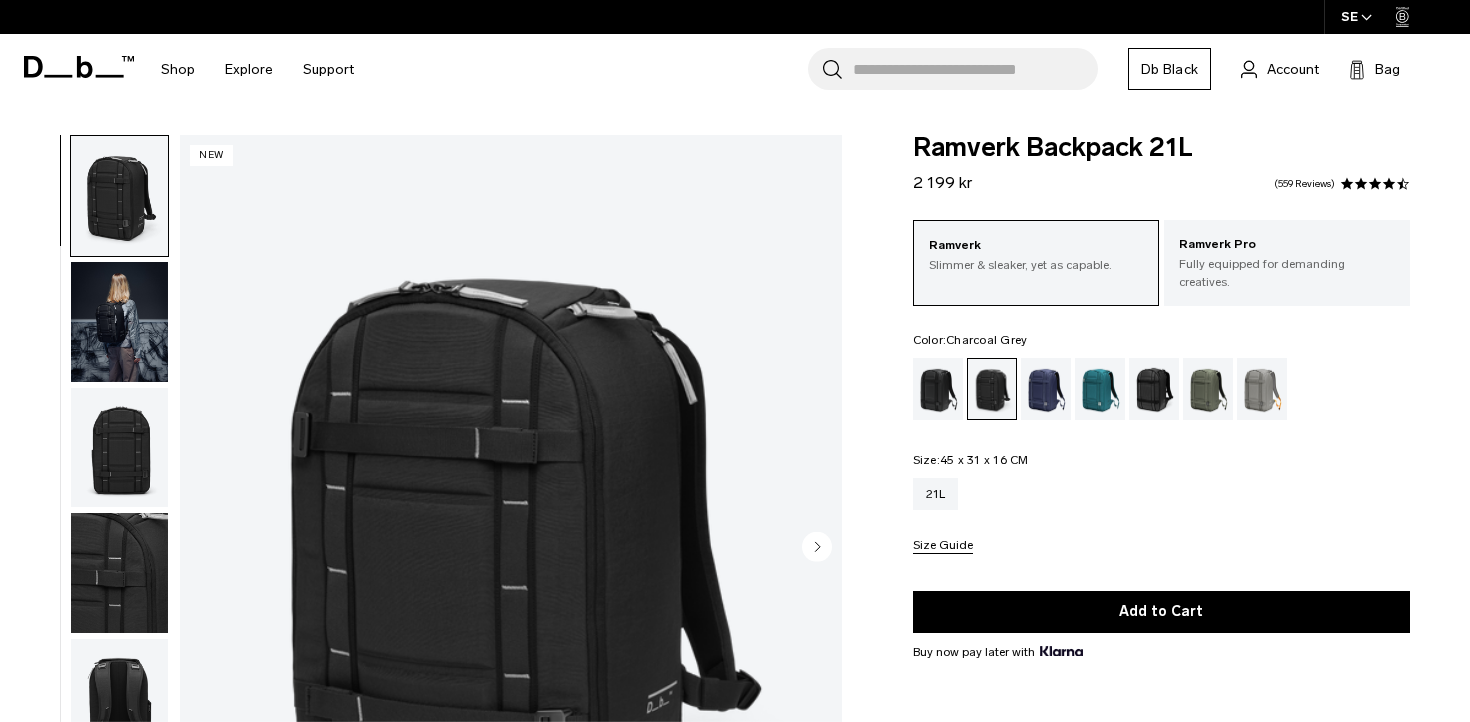 scroll, scrollTop: 0, scrollLeft: 0, axis: both 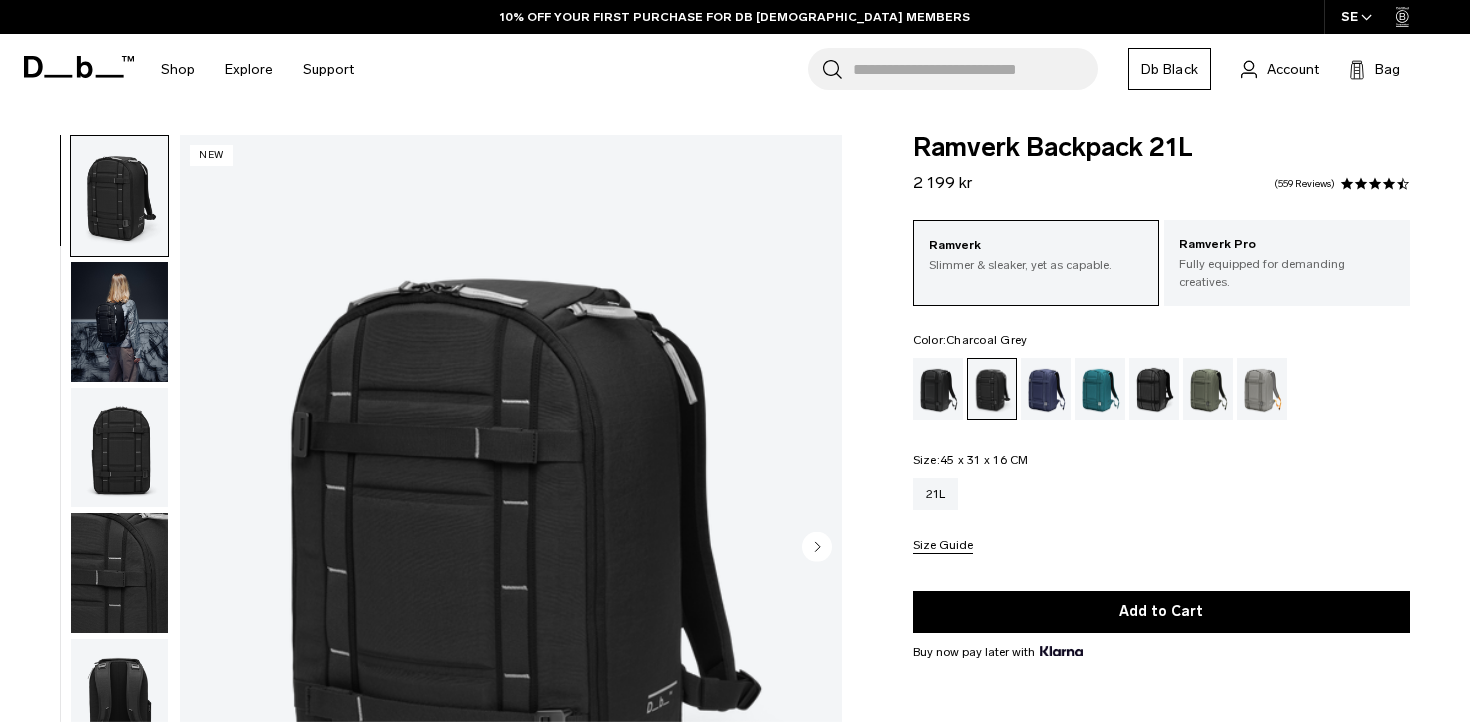 click at bounding box center [119, 322] 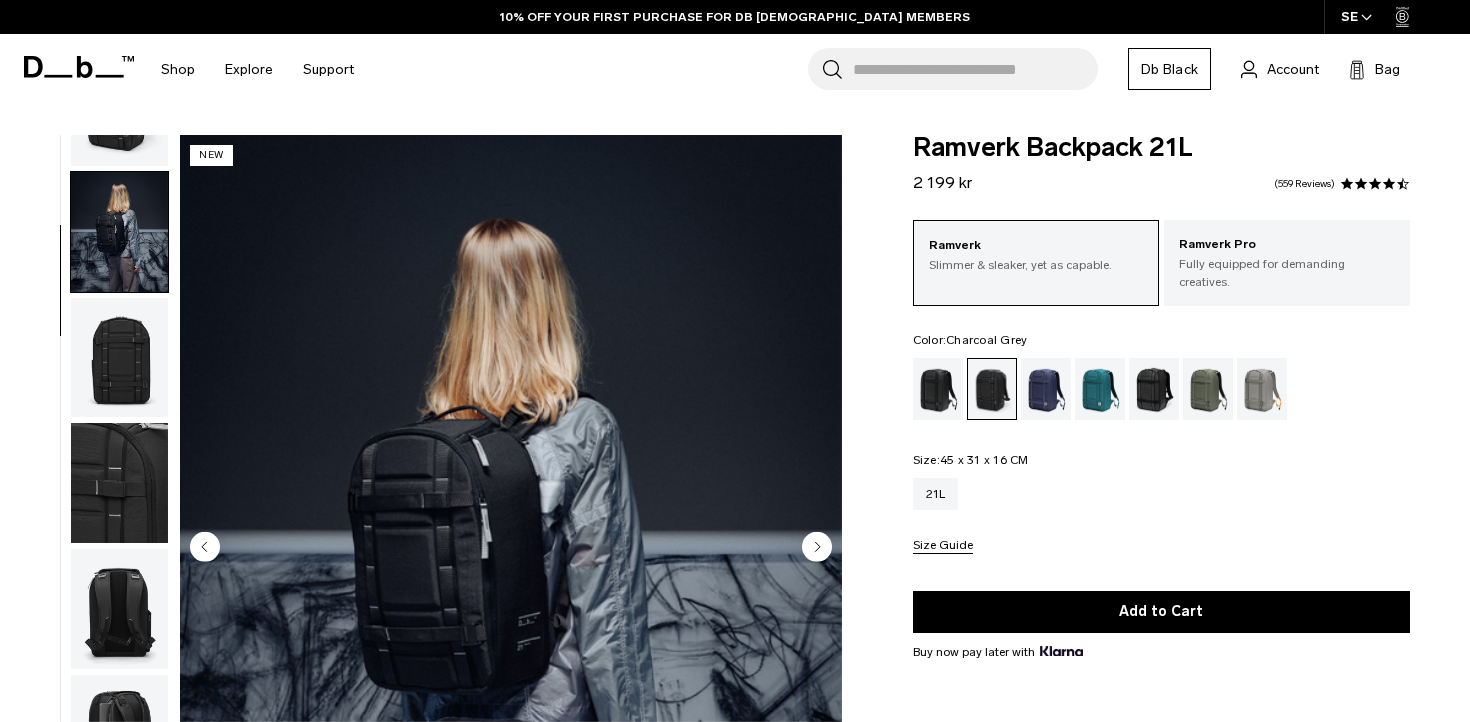 scroll, scrollTop: 126, scrollLeft: 0, axis: vertical 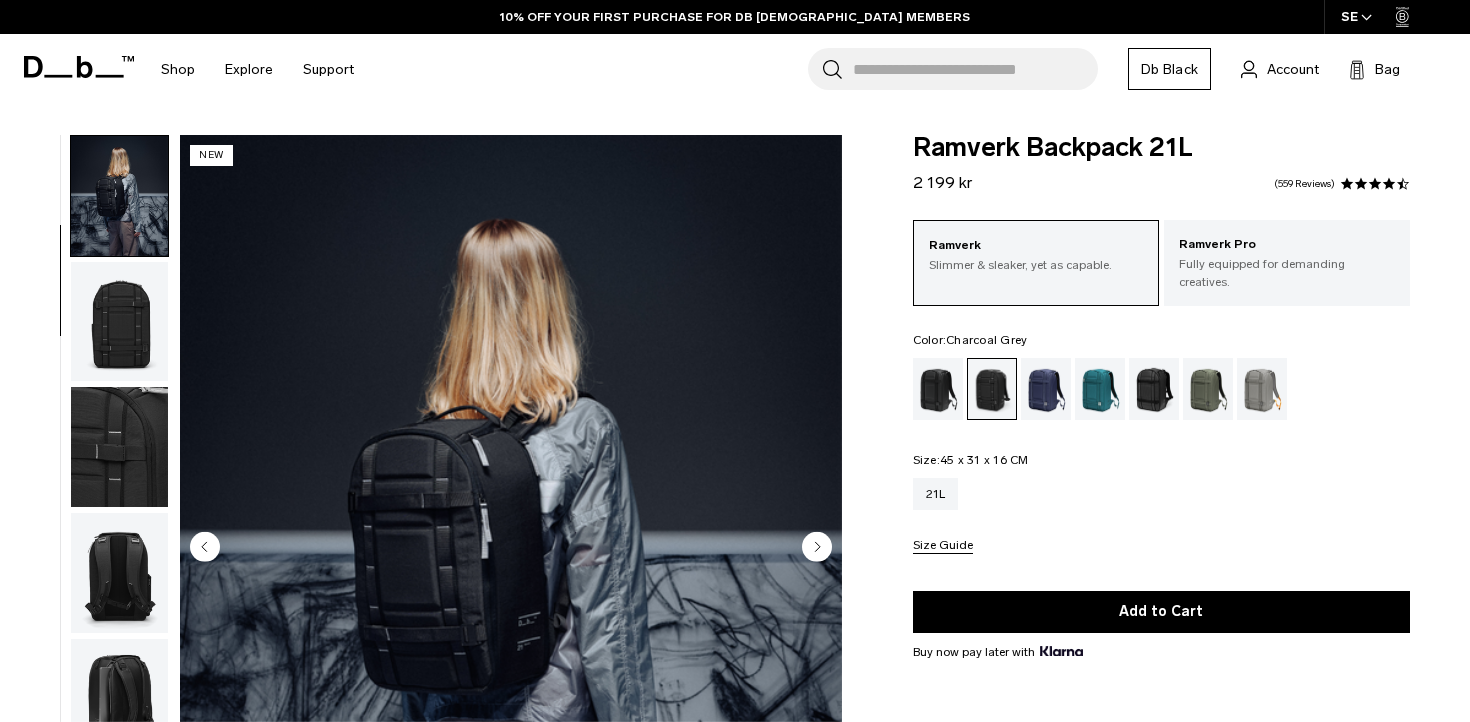 click at bounding box center (119, 322) 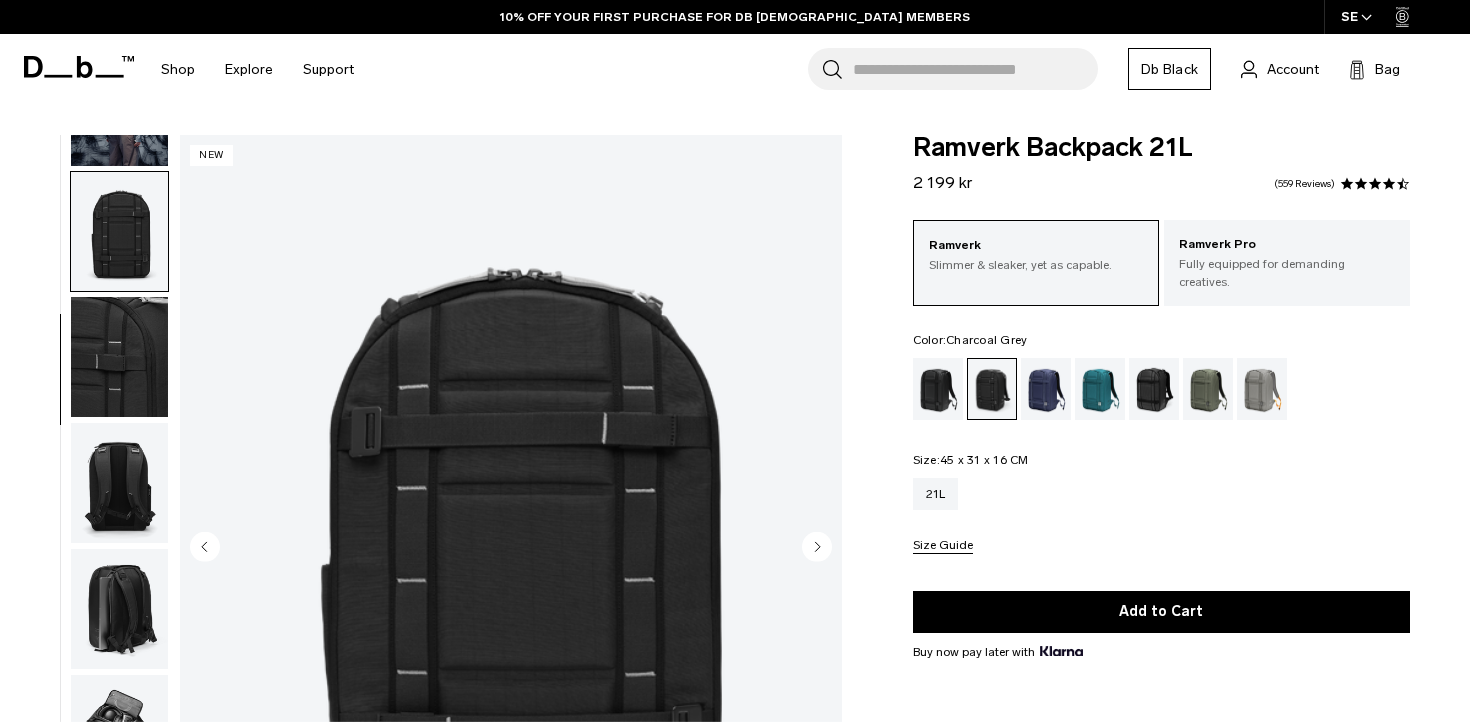 scroll, scrollTop: 252, scrollLeft: 0, axis: vertical 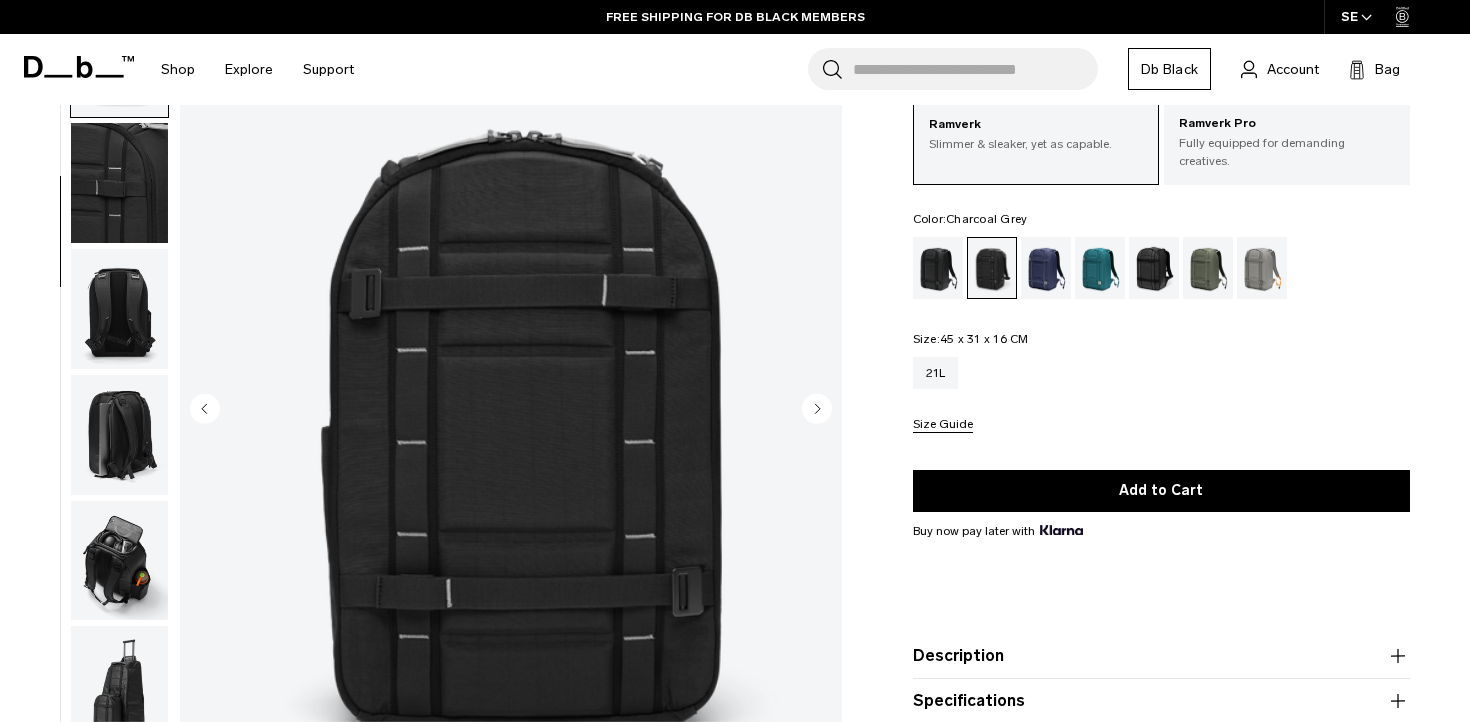click 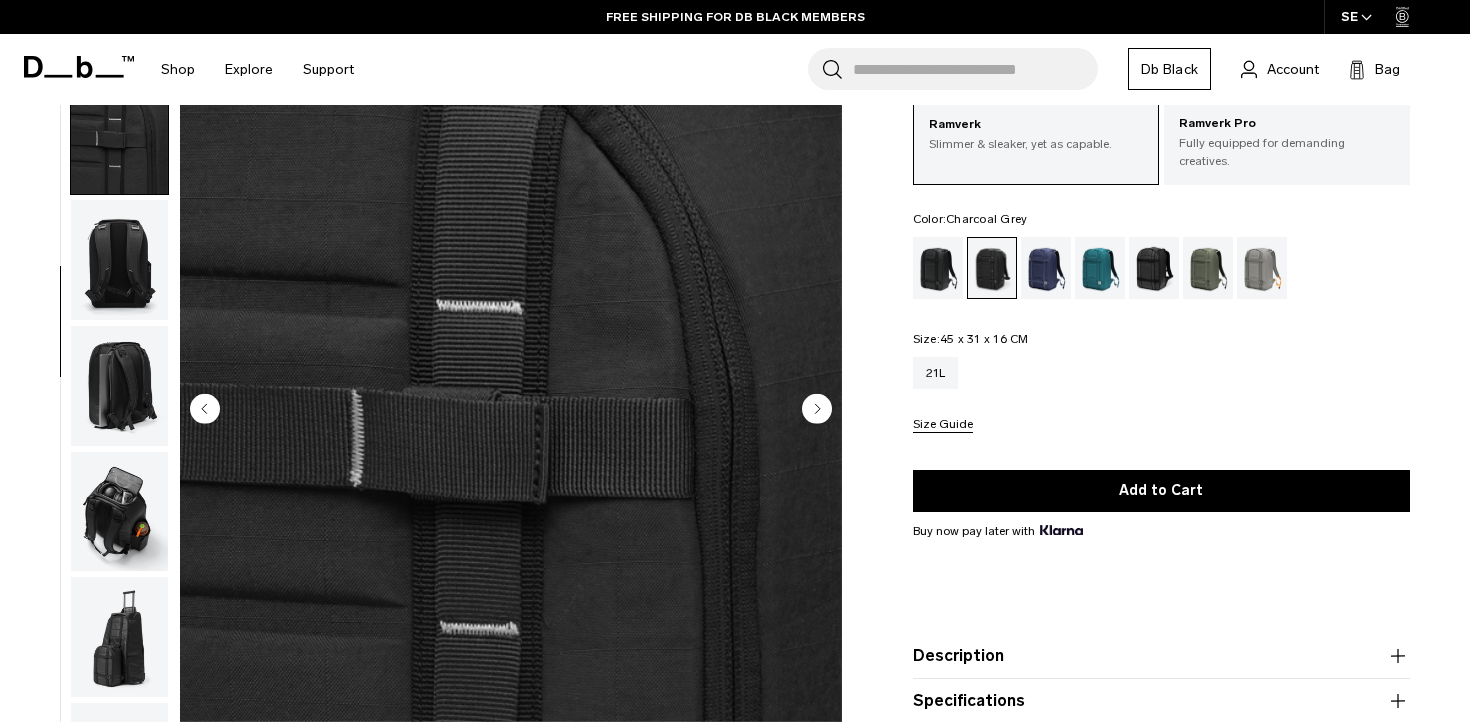 click 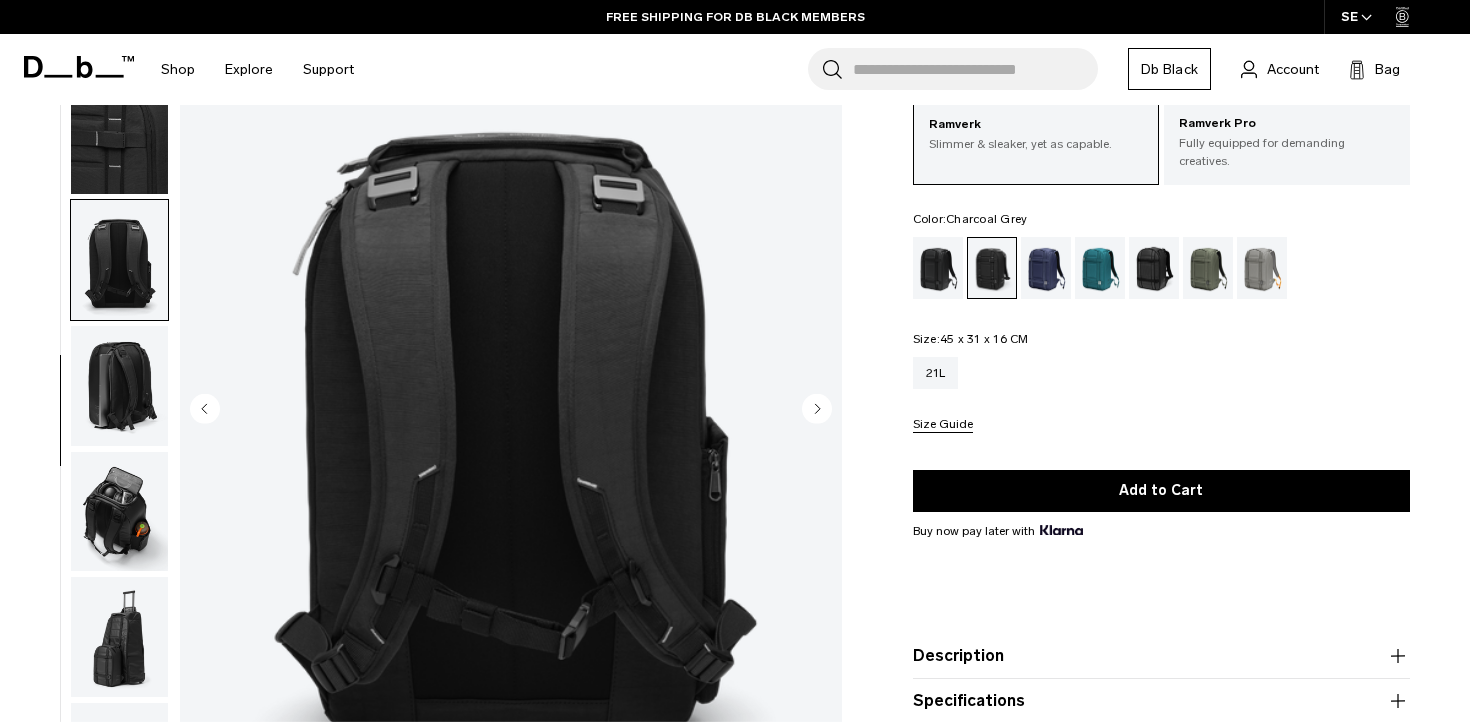 click 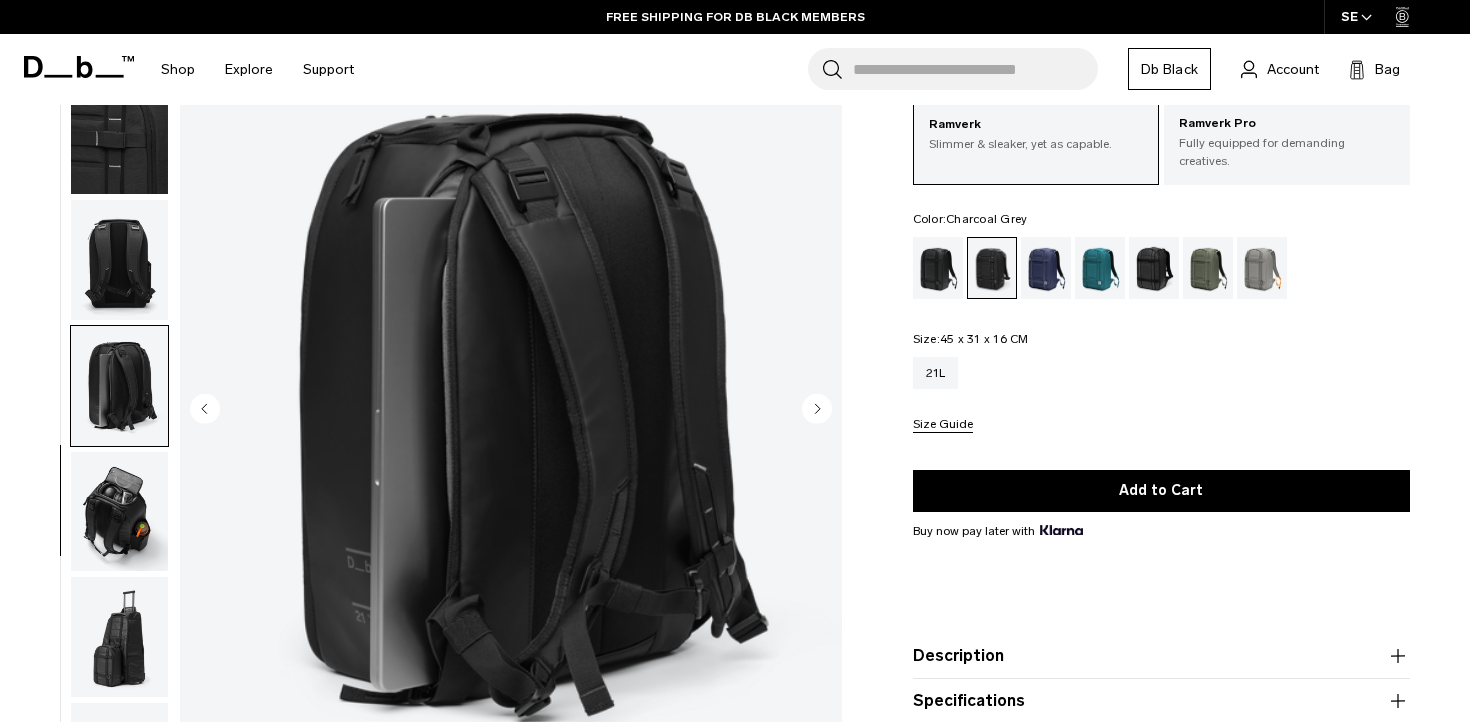 click 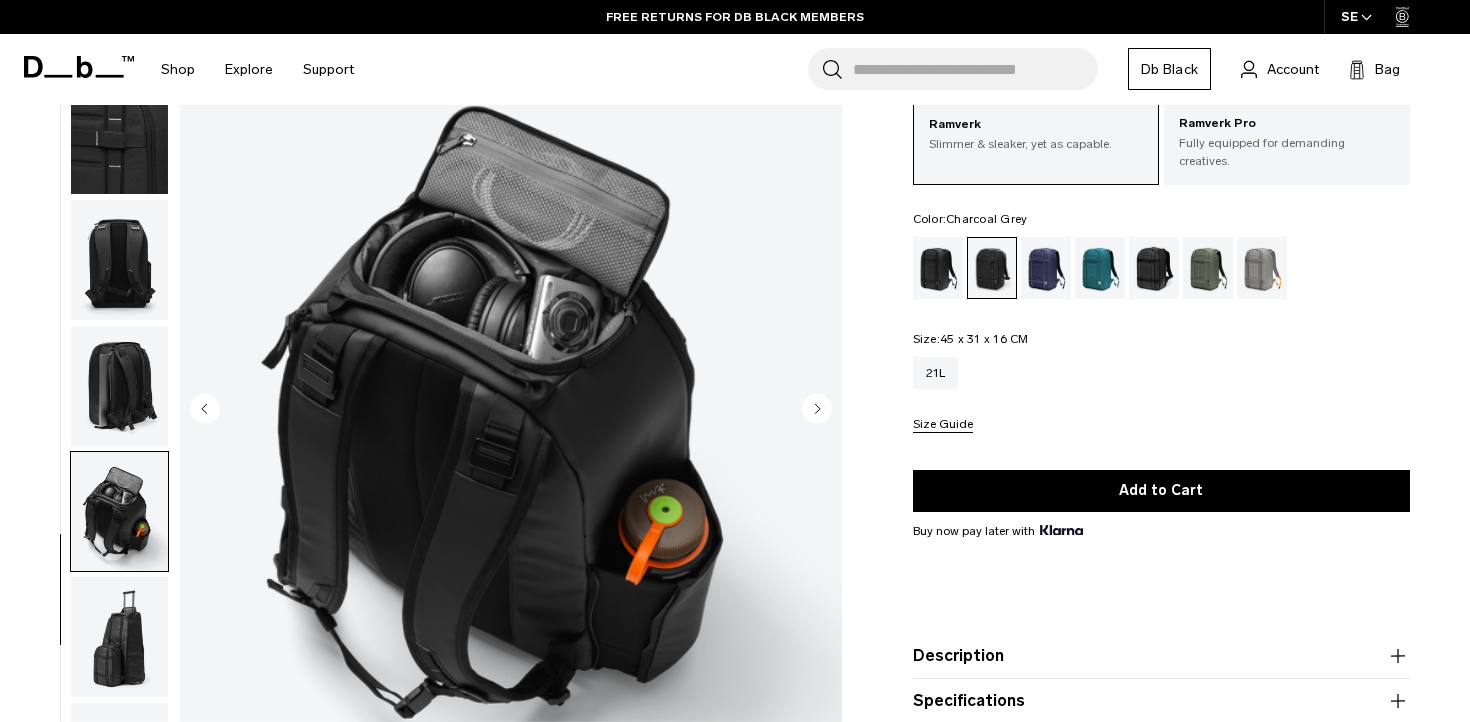 click 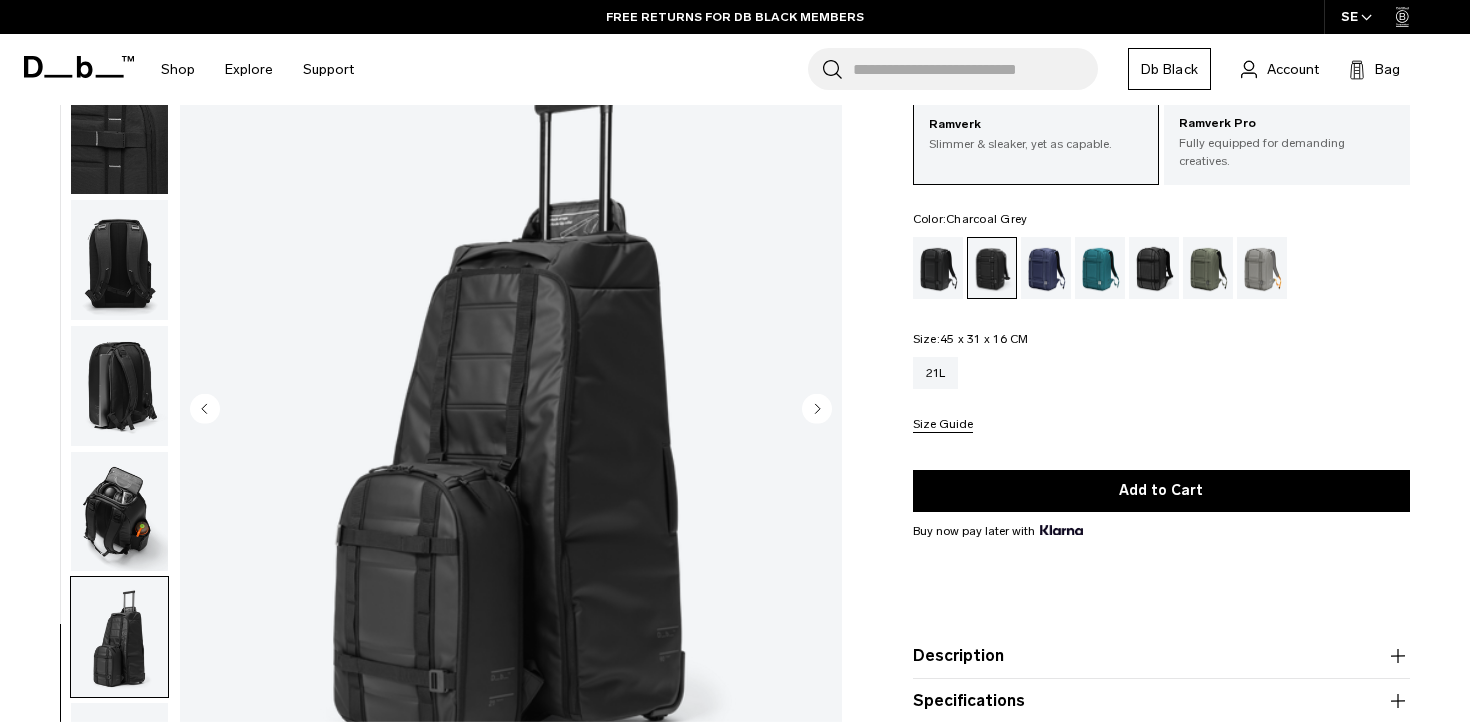 click 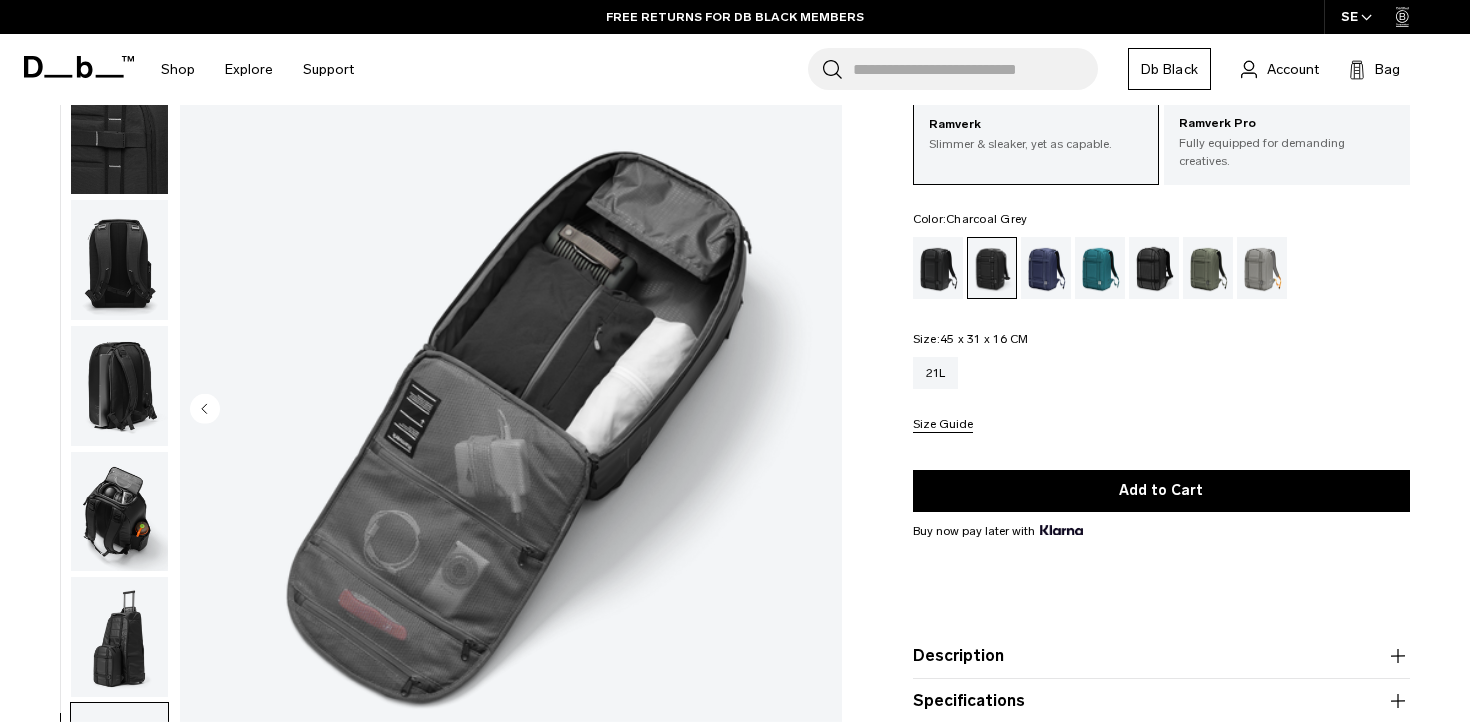 click at bounding box center [511, 410] 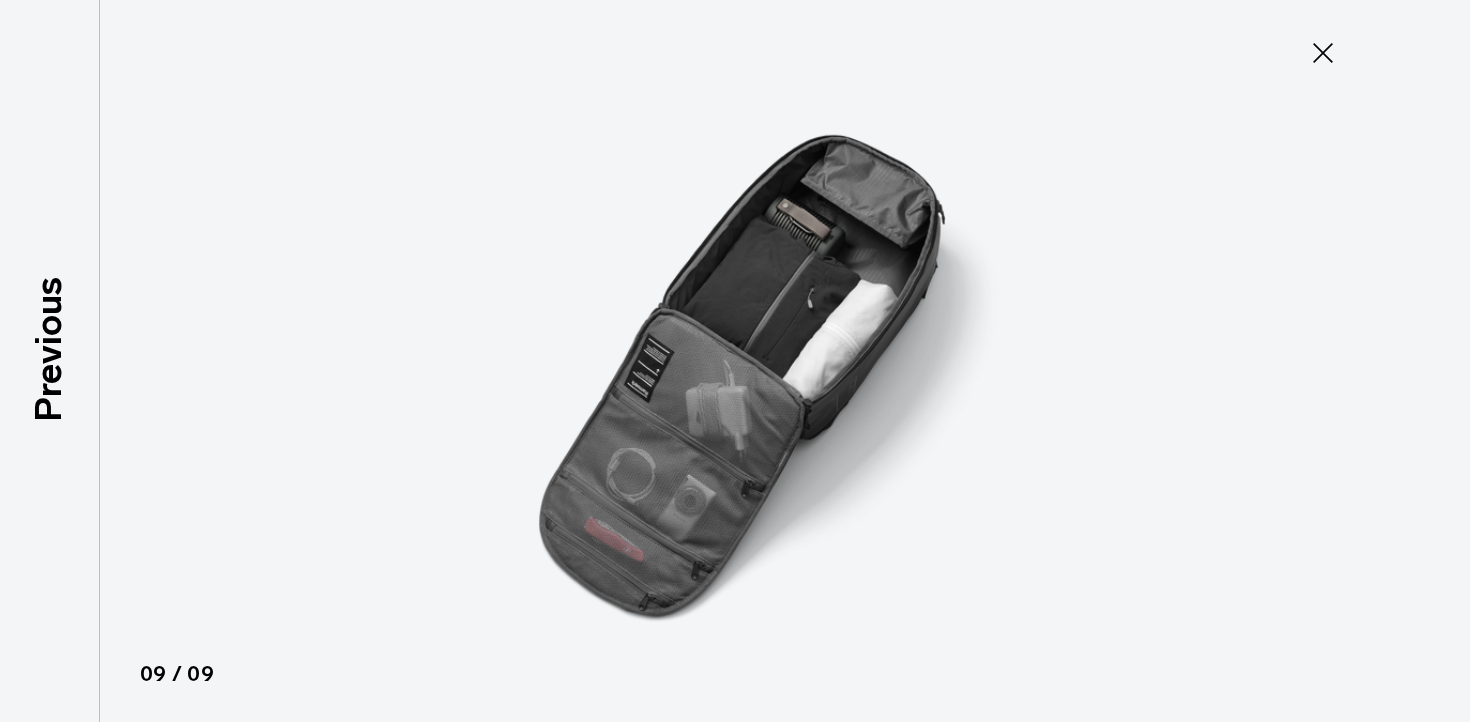 click 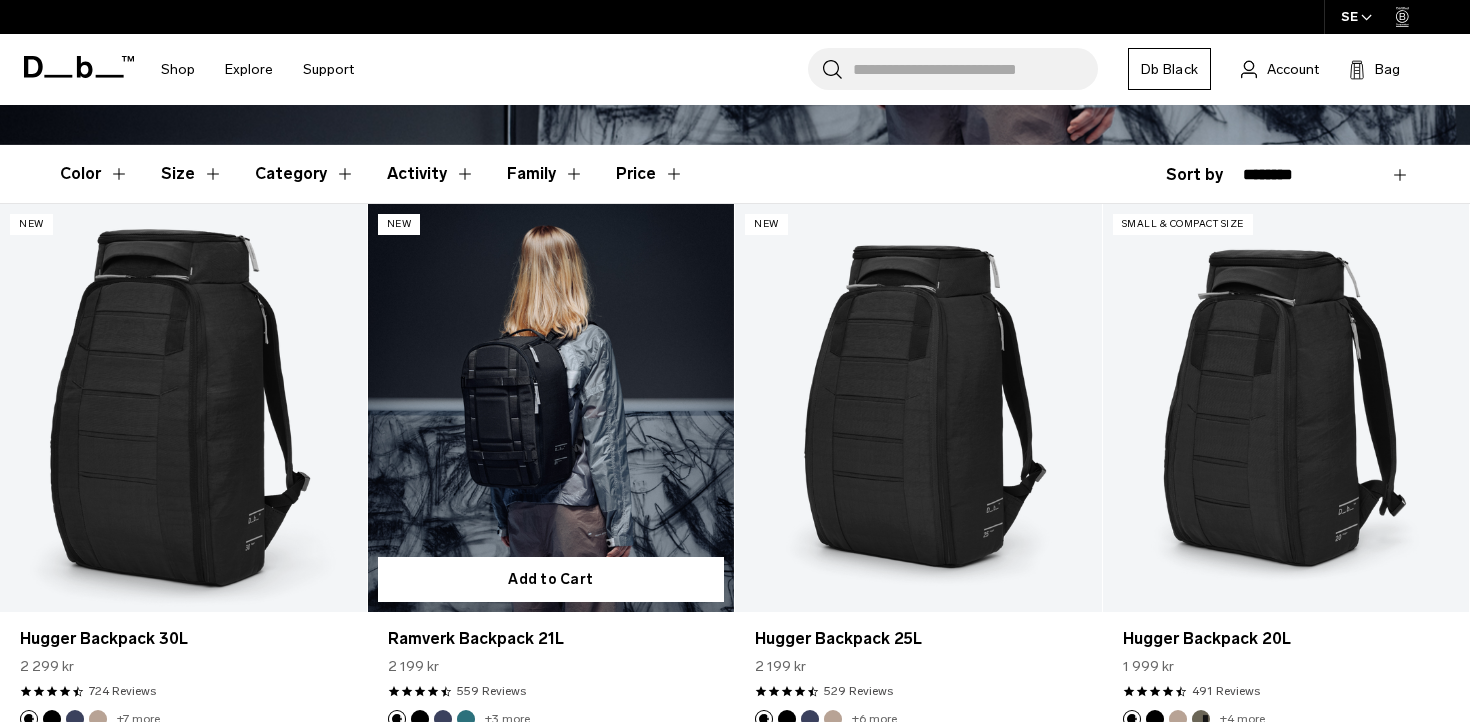 scroll, scrollTop: 505, scrollLeft: 0, axis: vertical 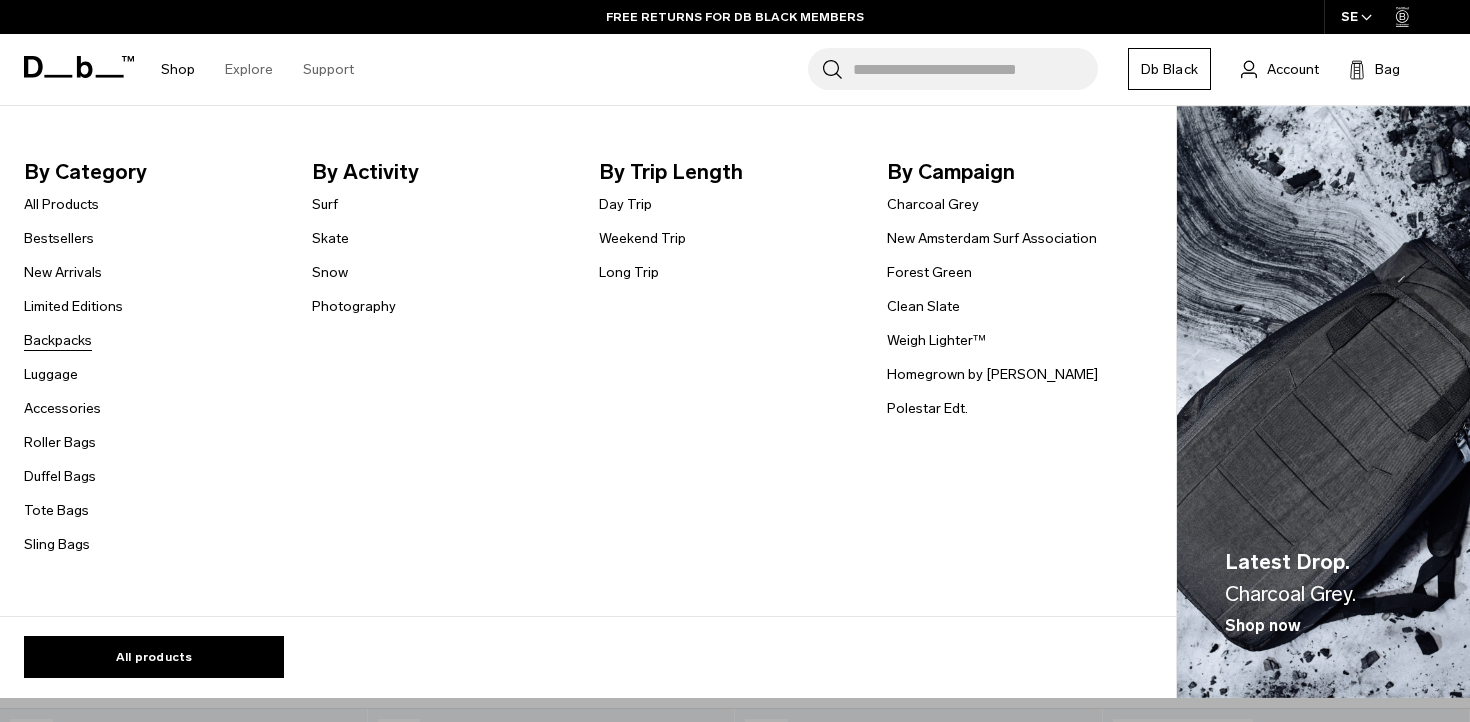 click on "Backpacks" at bounding box center [58, 340] 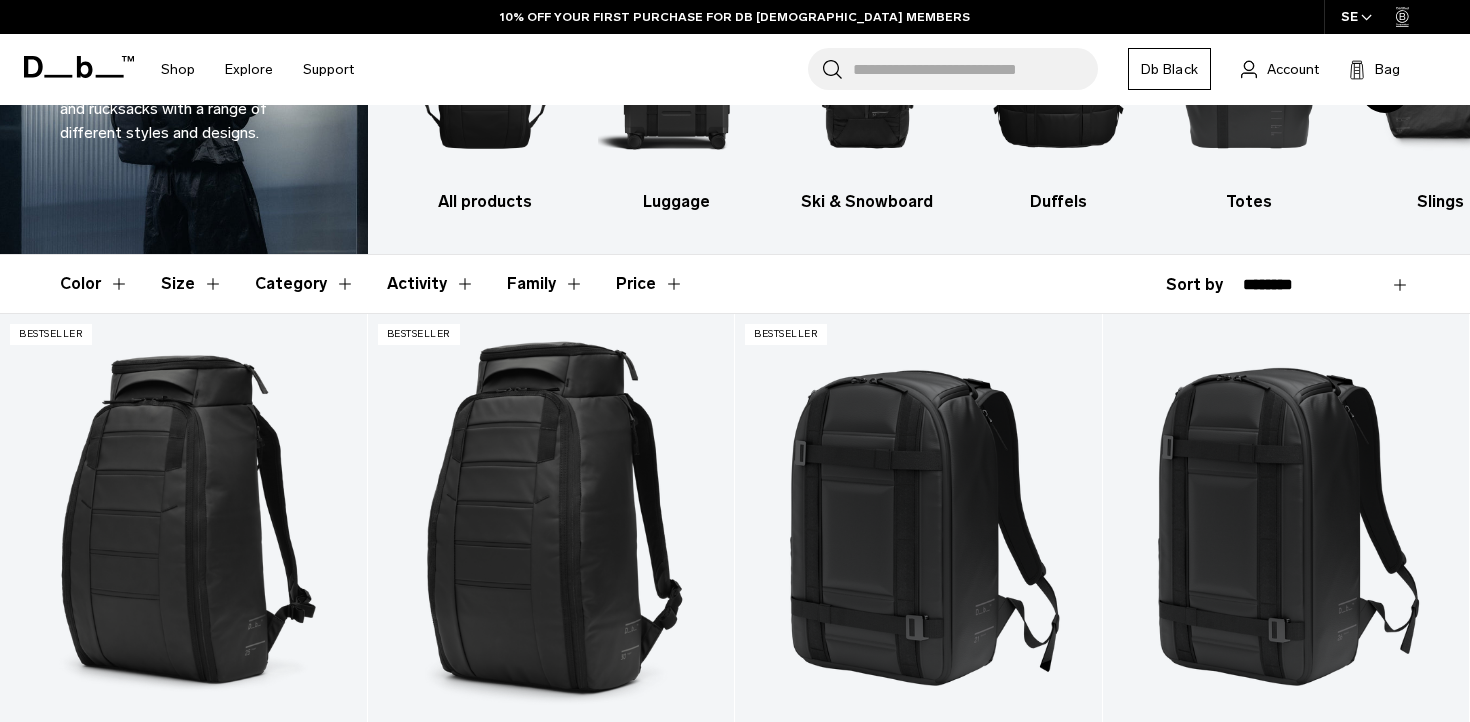 scroll, scrollTop: 0, scrollLeft: 0, axis: both 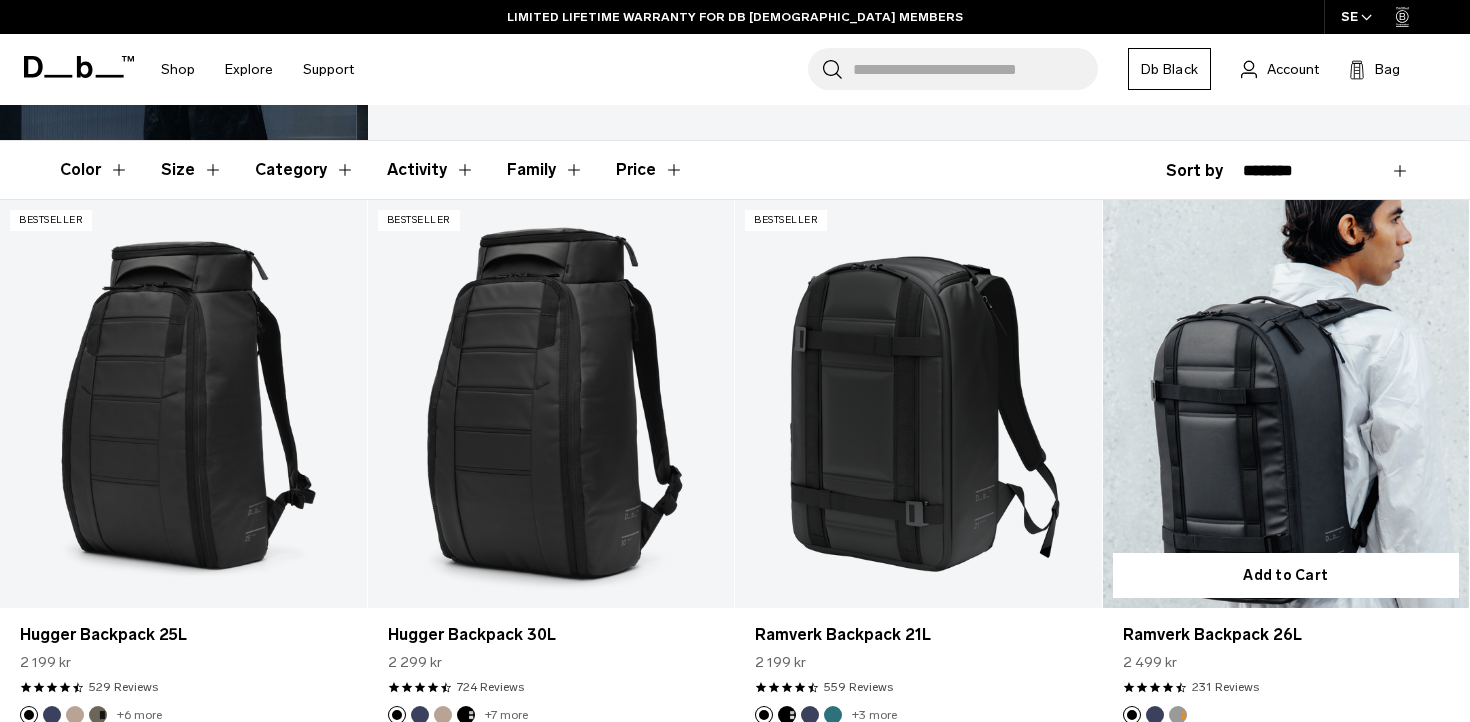 click at bounding box center [1286, 403] 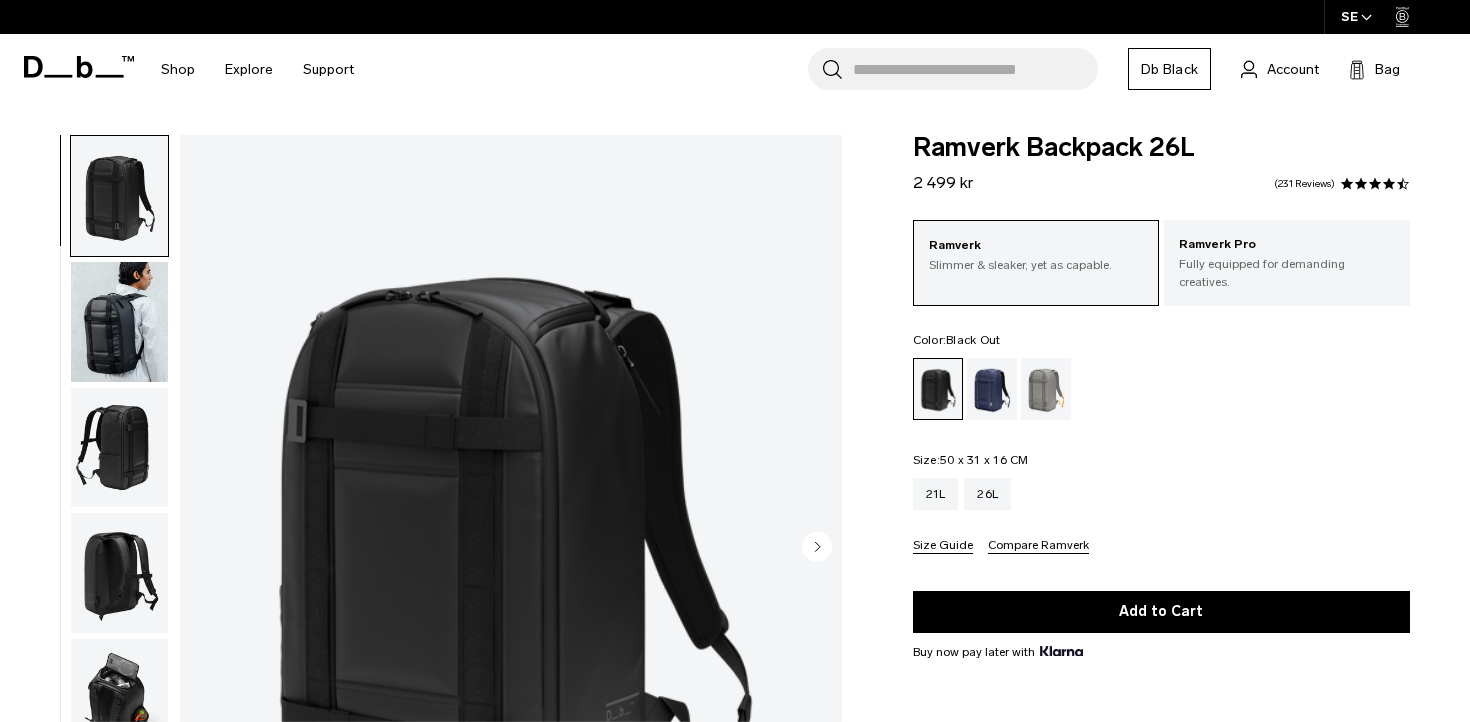 scroll, scrollTop: 0, scrollLeft: 0, axis: both 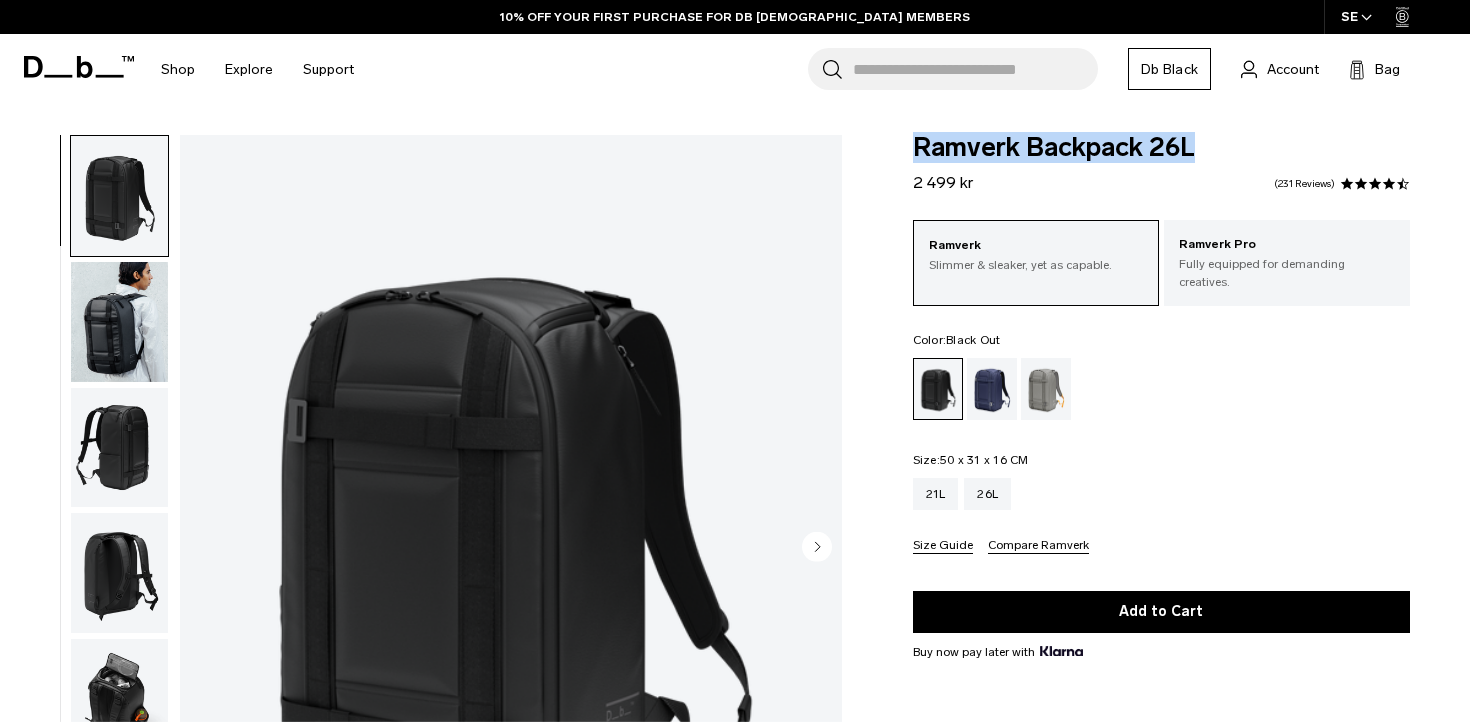drag, startPoint x: 916, startPoint y: 146, endPoint x: 1253, endPoint y: 145, distance: 337.0015 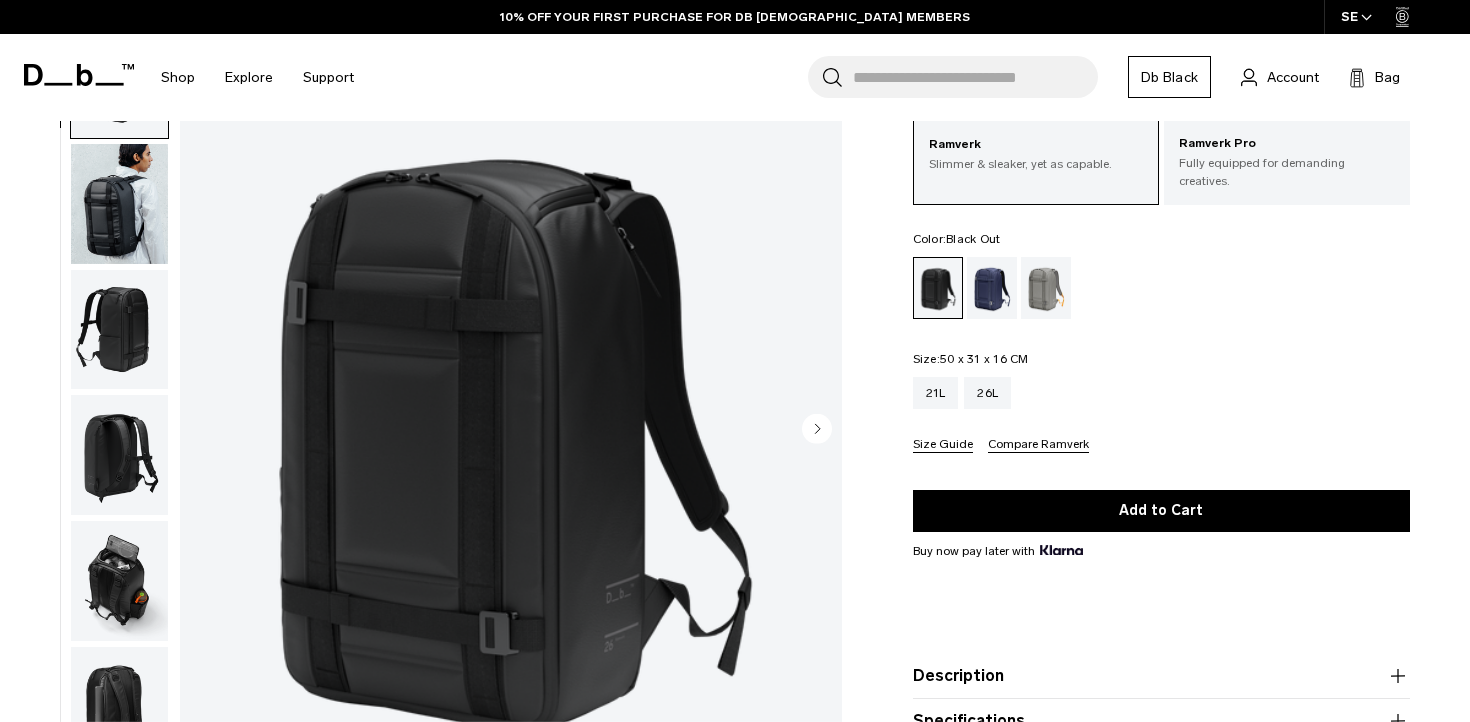 scroll, scrollTop: 112, scrollLeft: 0, axis: vertical 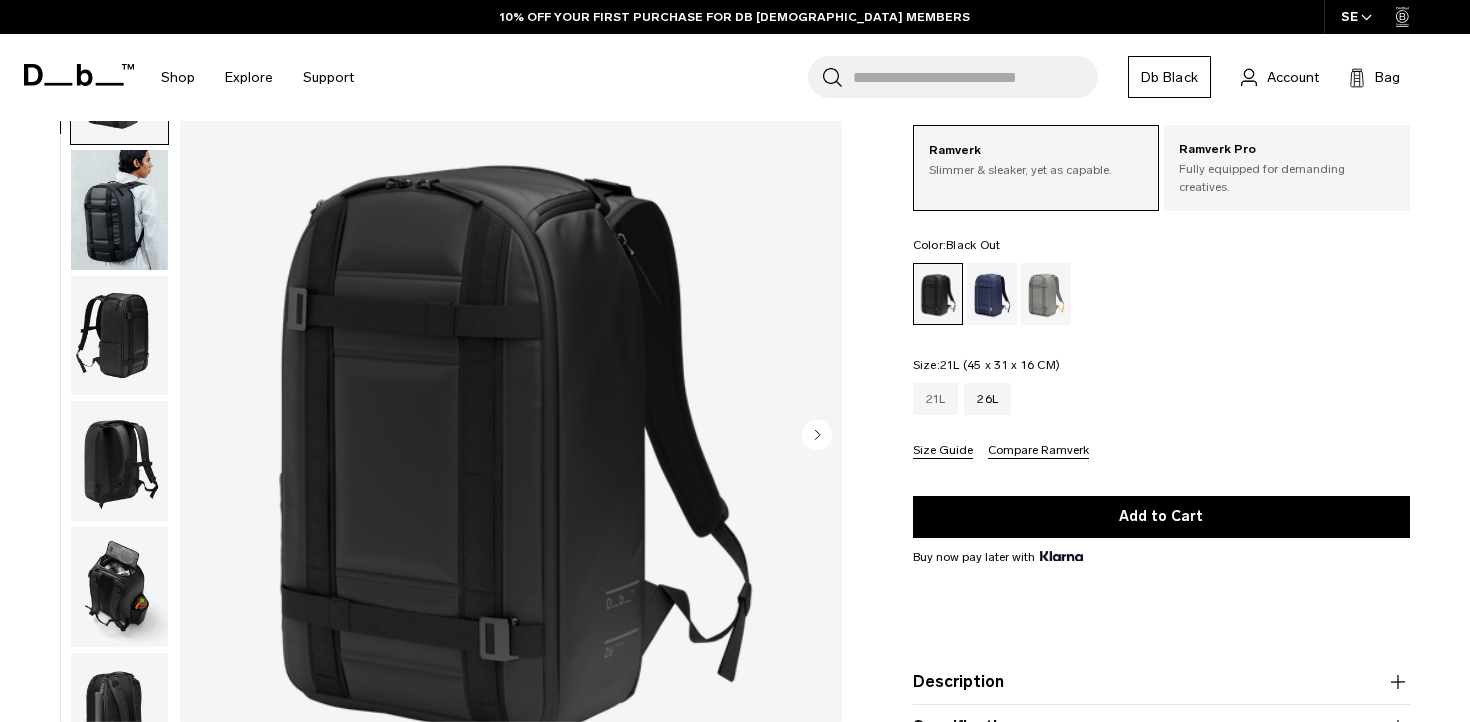 click on "21L" at bounding box center (936, 399) 